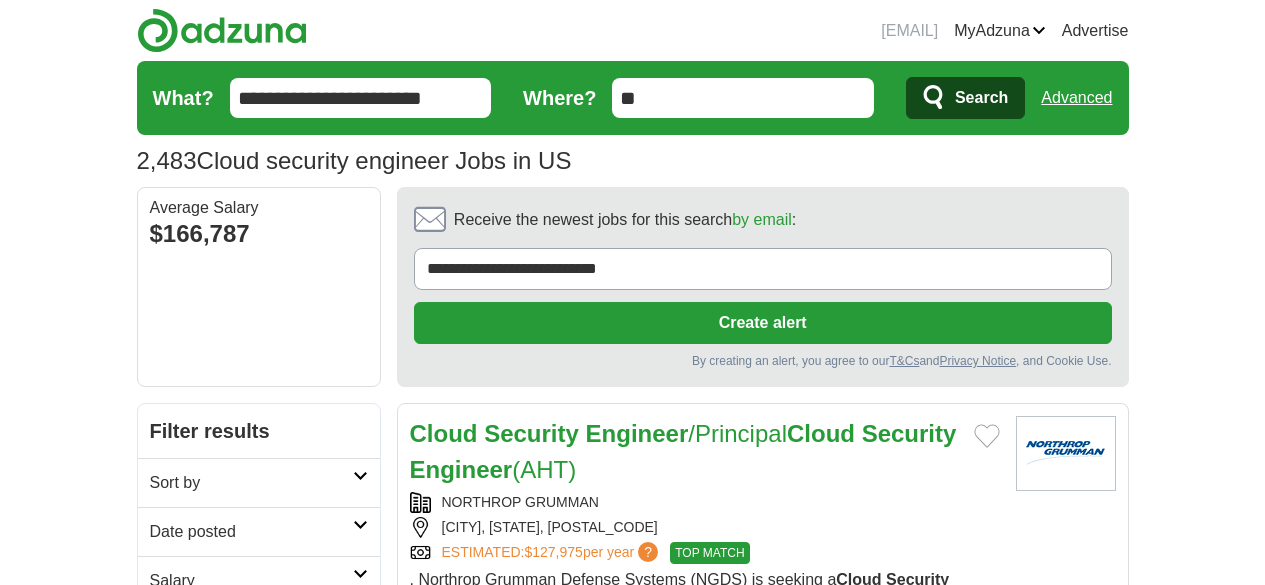 scroll, scrollTop: 0, scrollLeft: 0, axis: both 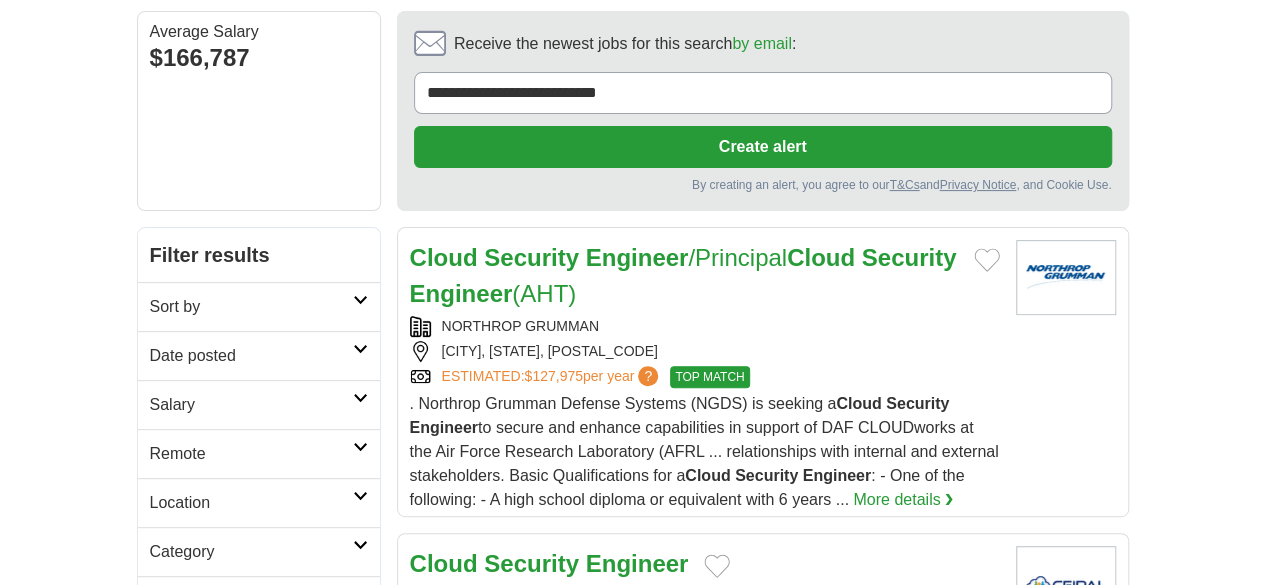 click on "Remote" at bounding box center (259, 453) 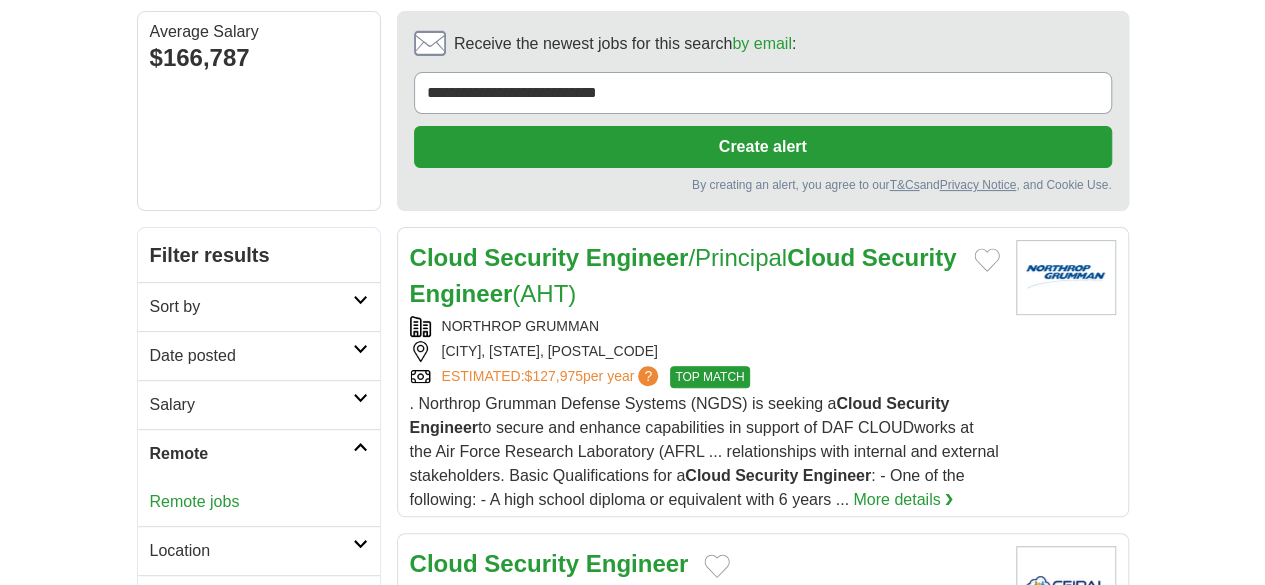 click on "Remote jobs" at bounding box center [195, 501] 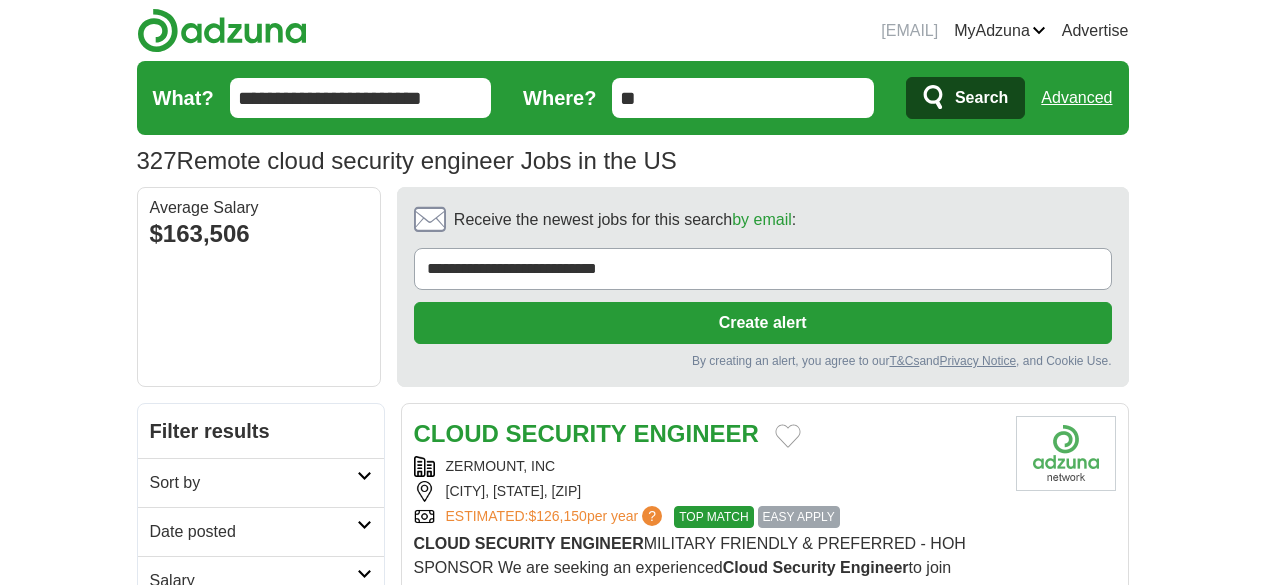 scroll, scrollTop: 0, scrollLeft: 0, axis: both 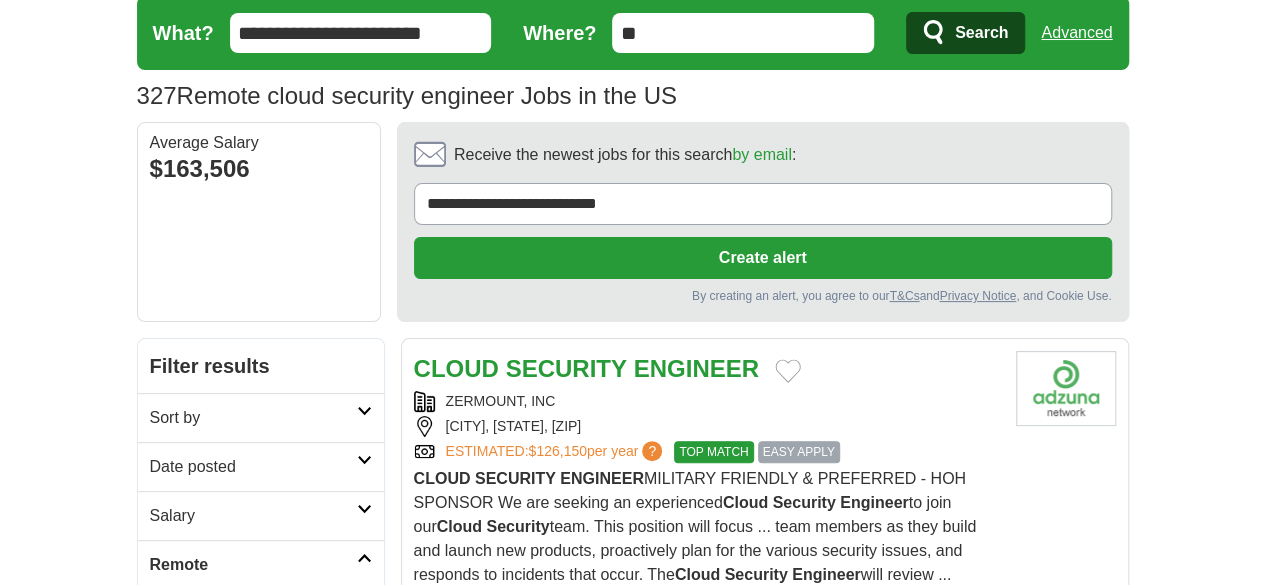 click on "Sort by" at bounding box center [261, 417] 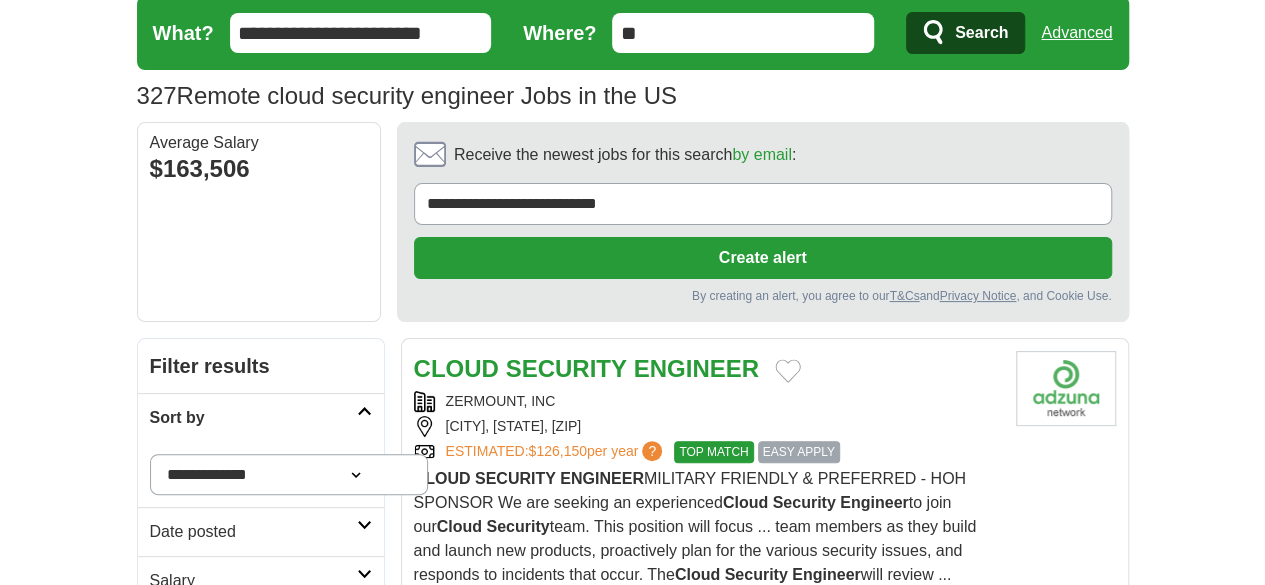 click on "Date posted" at bounding box center (261, 531) 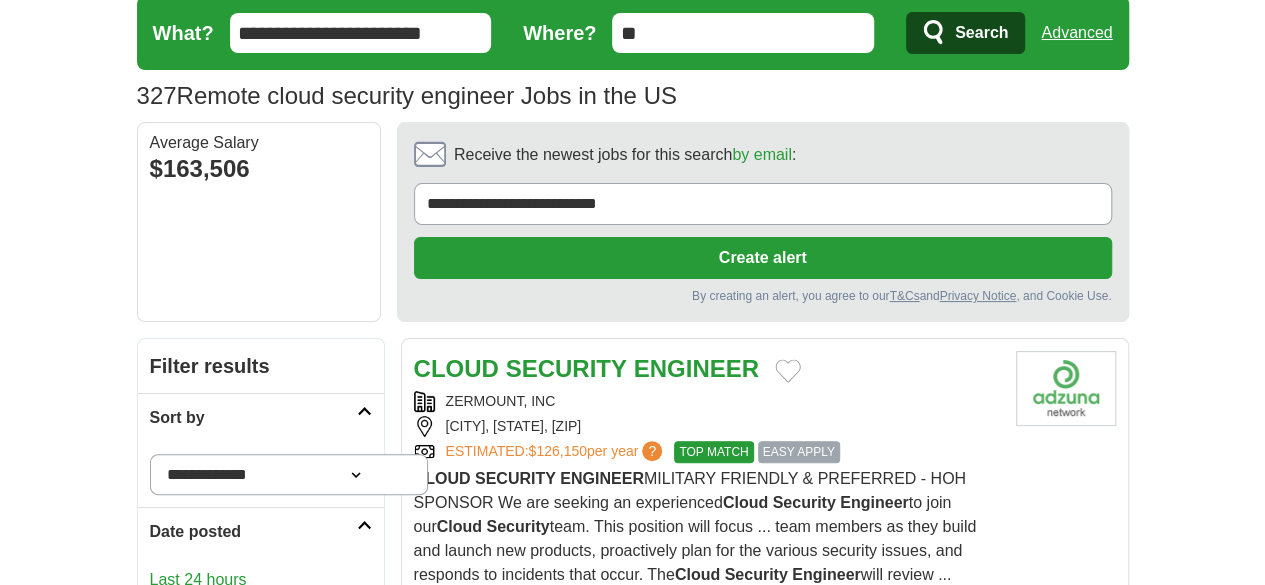 click on "Last 24 hours" at bounding box center [261, 580] 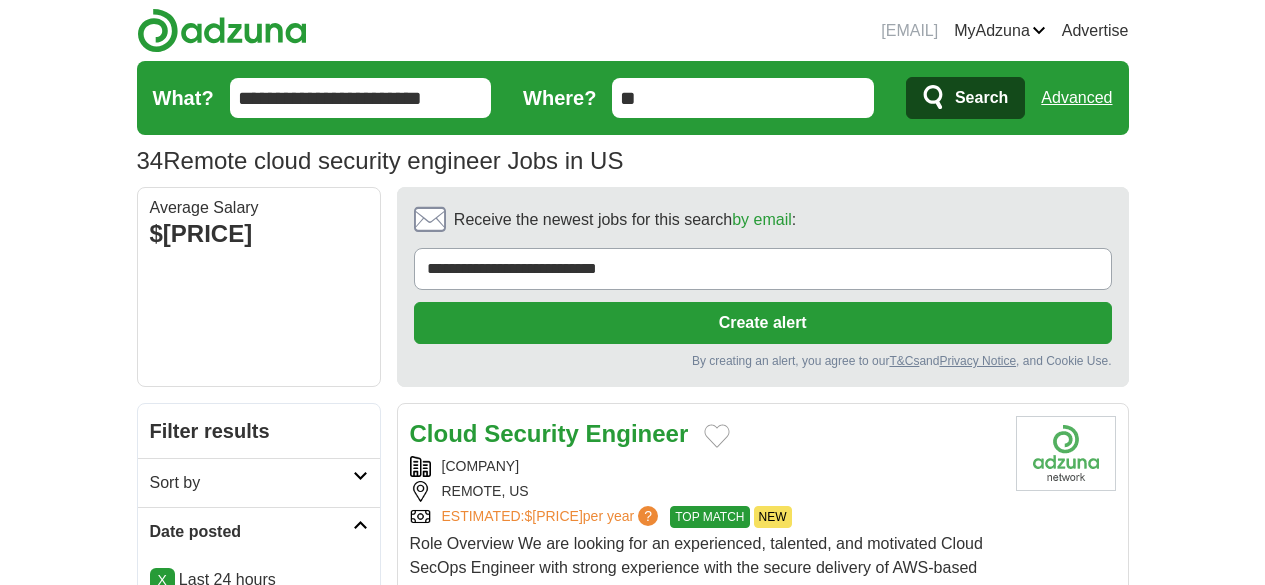 scroll, scrollTop: 0, scrollLeft: 0, axis: both 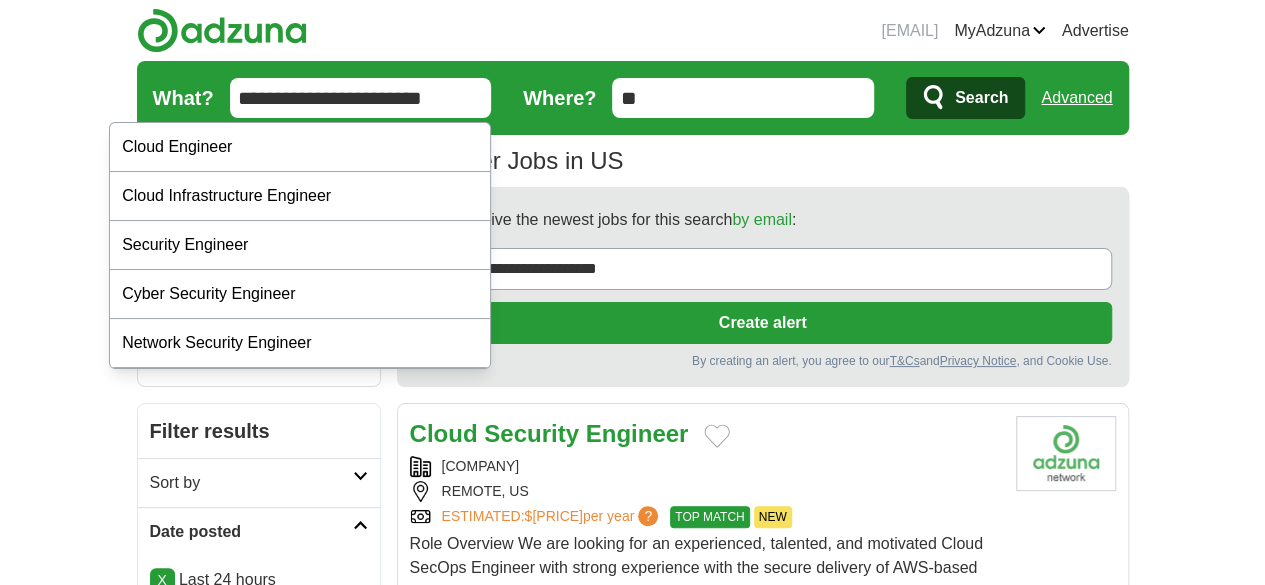 click on "**********" at bounding box center [361, 98] 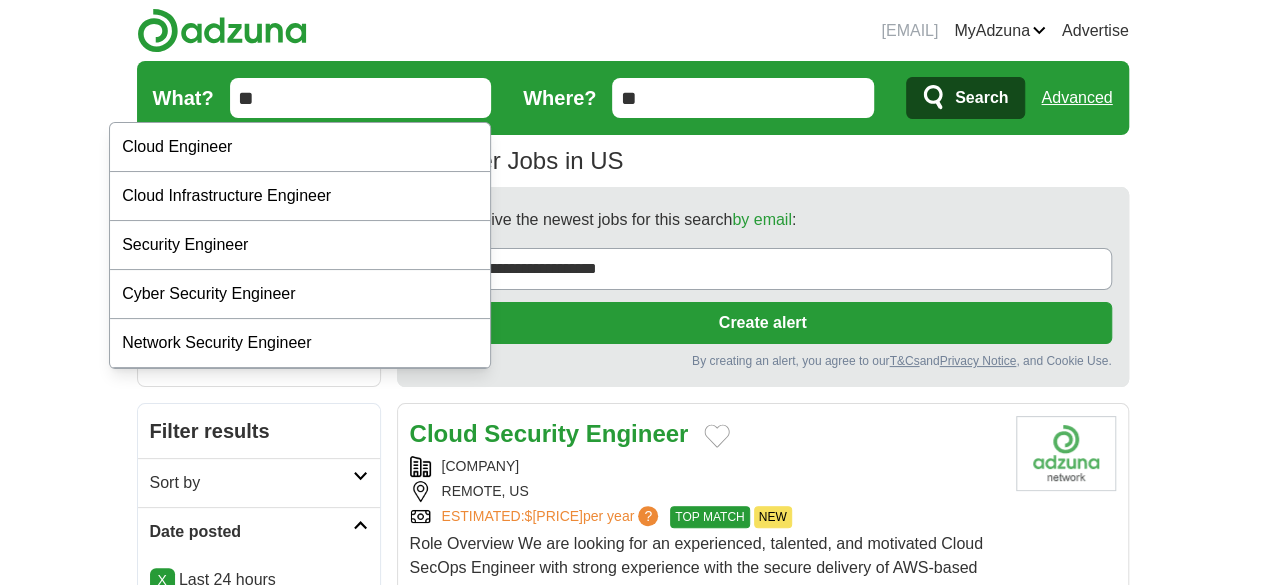 type on "*" 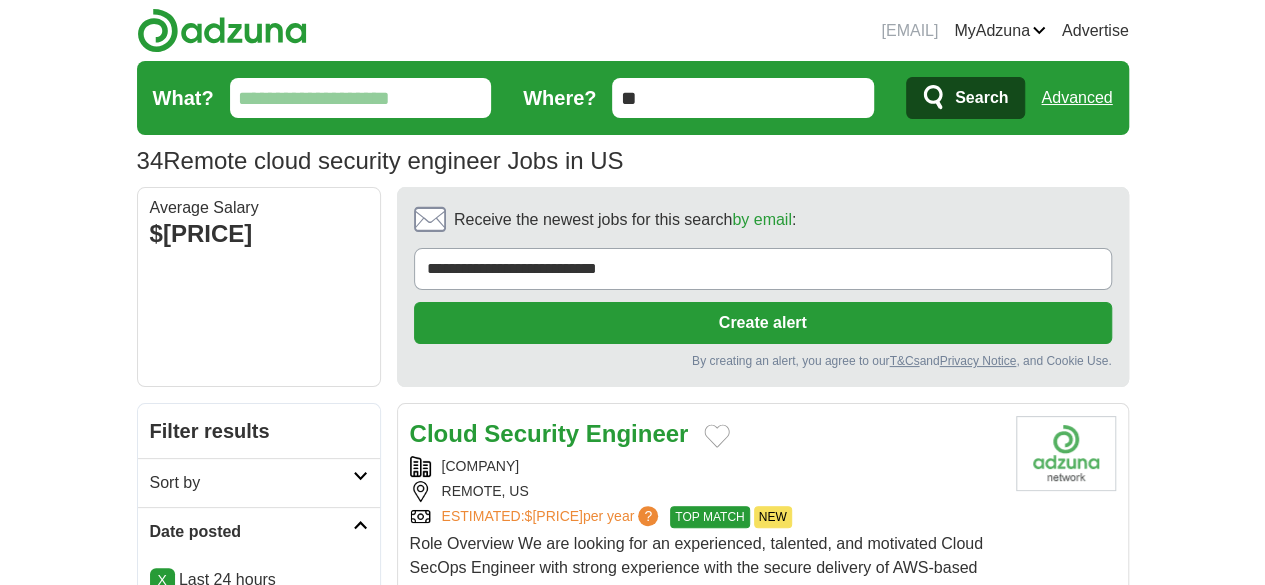 click on "What?" at bounding box center [361, 98] 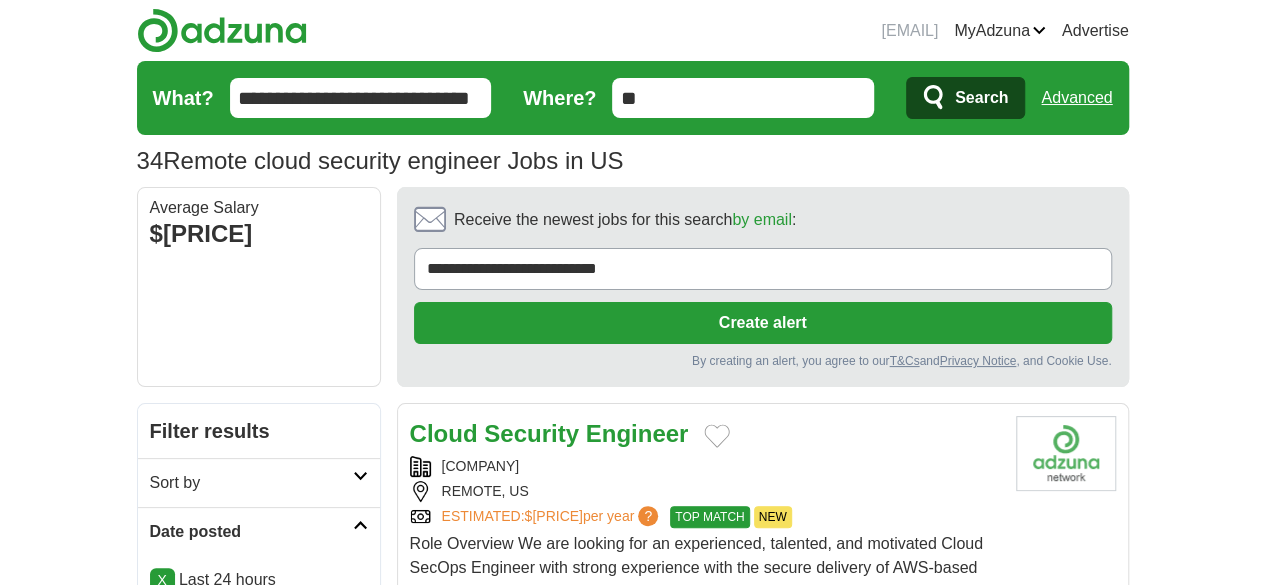 type on "**********" 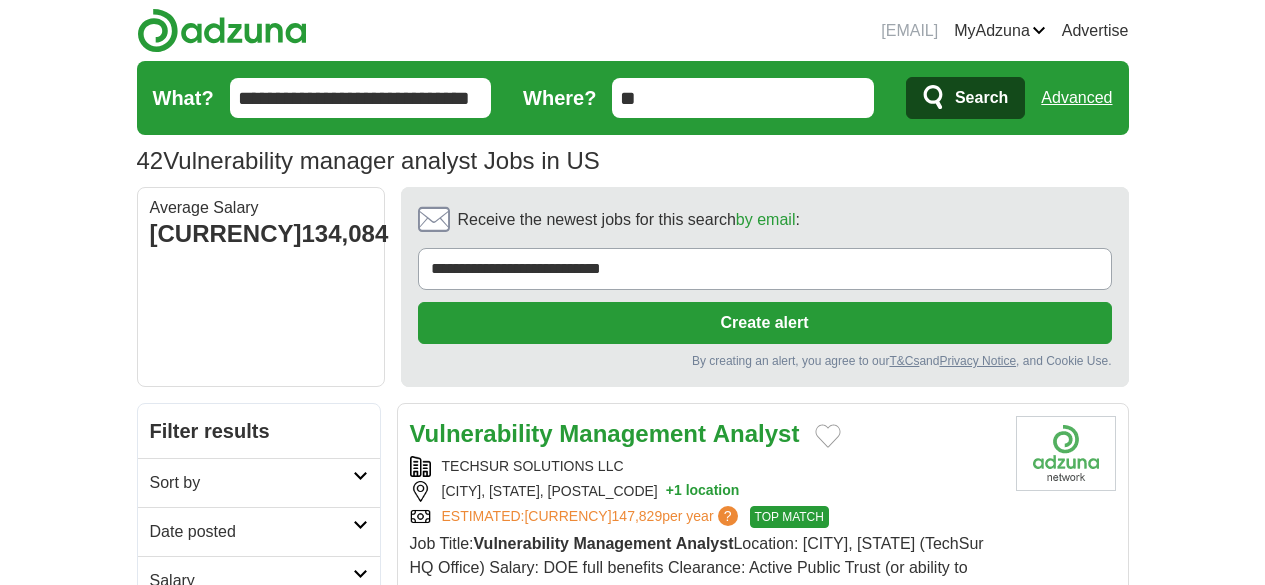 scroll, scrollTop: 0, scrollLeft: 0, axis: both 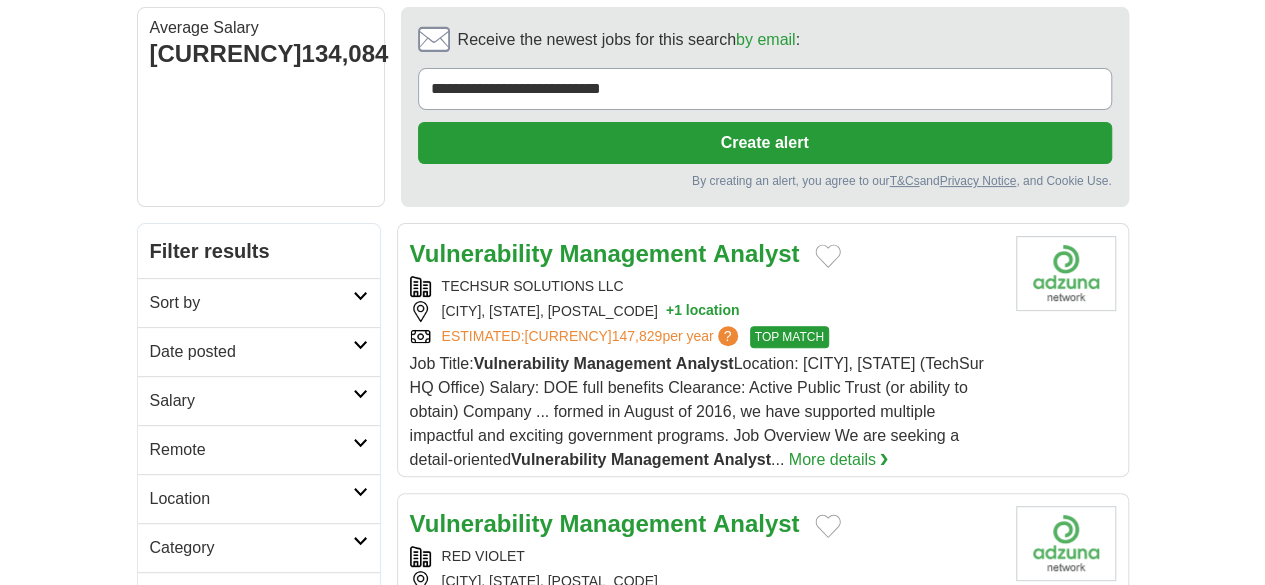 click at bounding box center (360, 296) 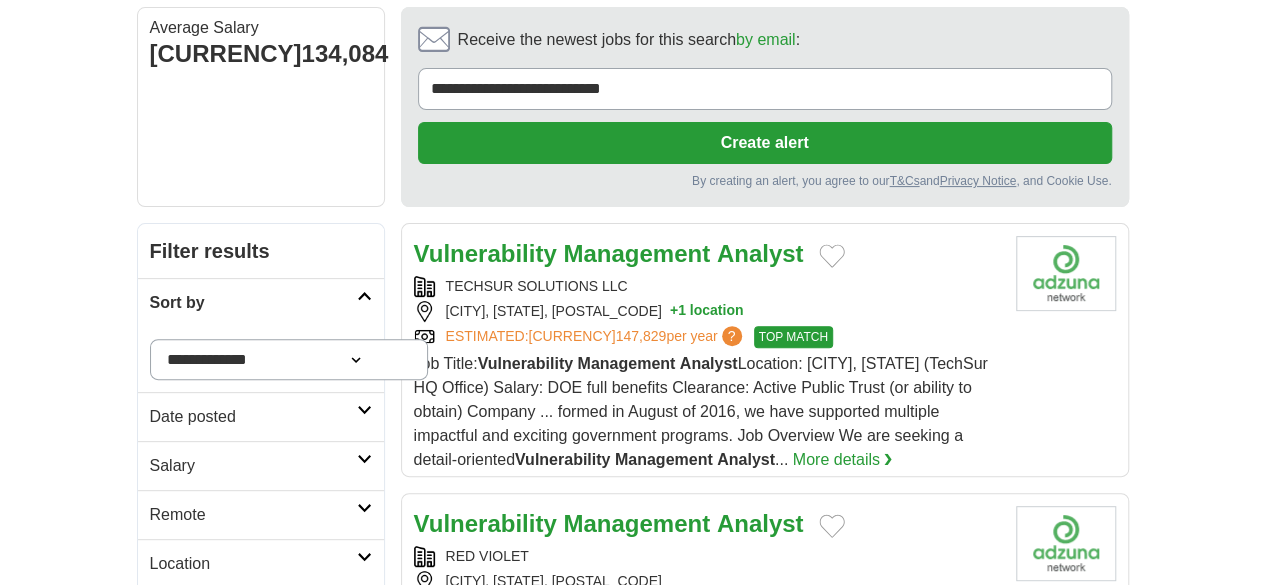 click on "Date posted" at bounding box center [261, 416] 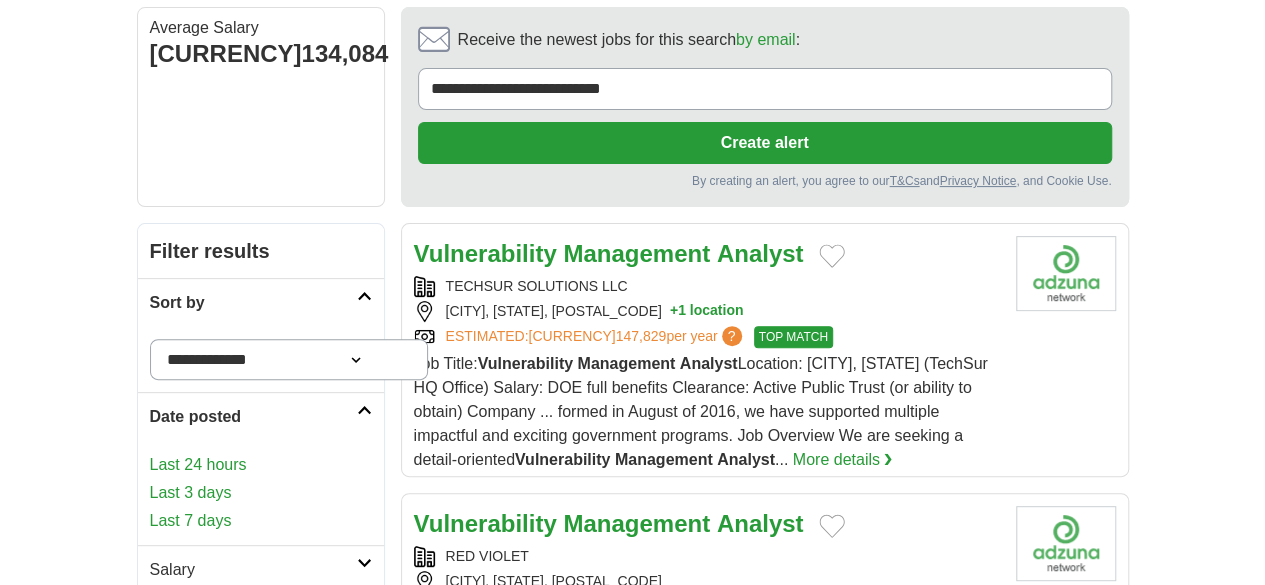 click on "Last 24 hours" at bounding box center [261, 465] 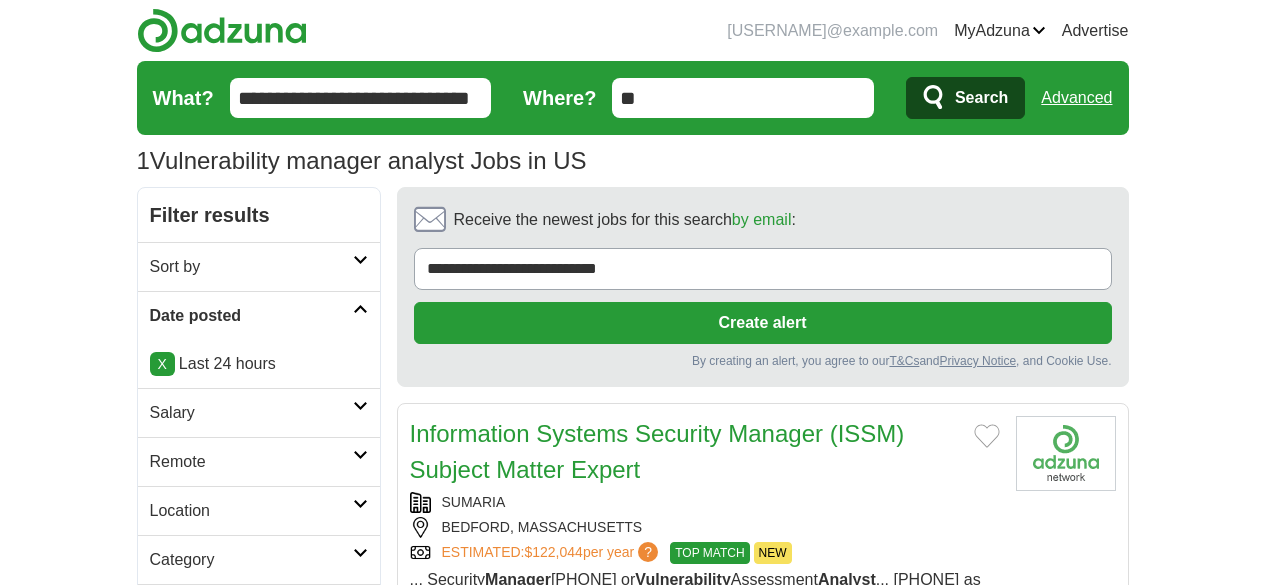 scroll, scrollTop: 0, scrollLeft: 0, axis: both 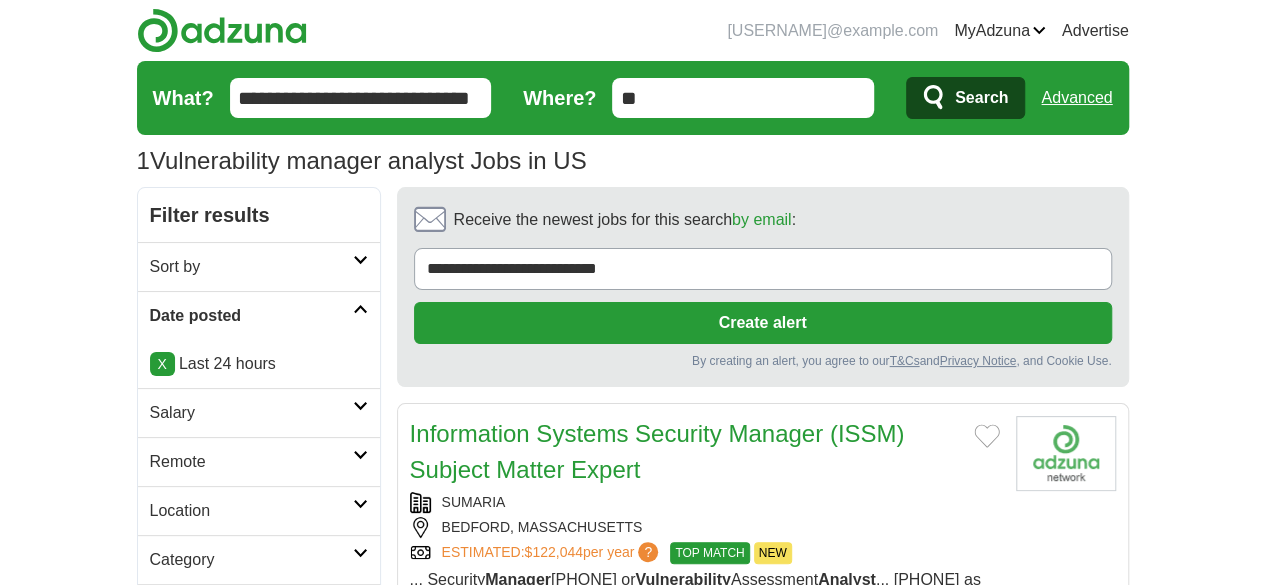 click at bounding box center [360, 455] 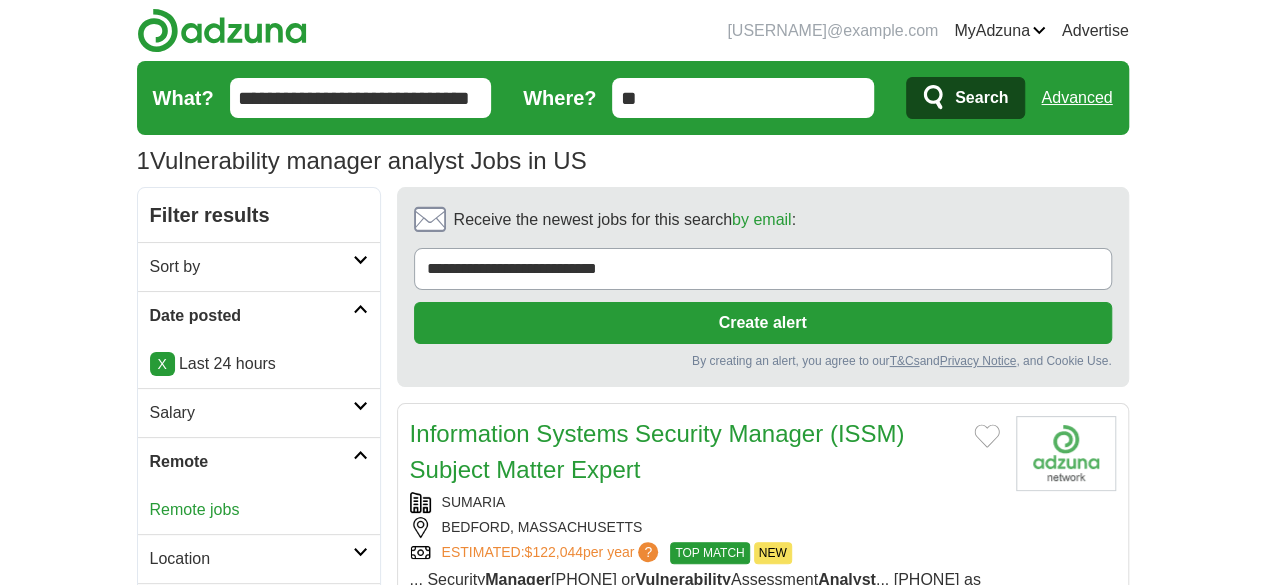 click on "Remote jobs" at bounding box center [195, 509] 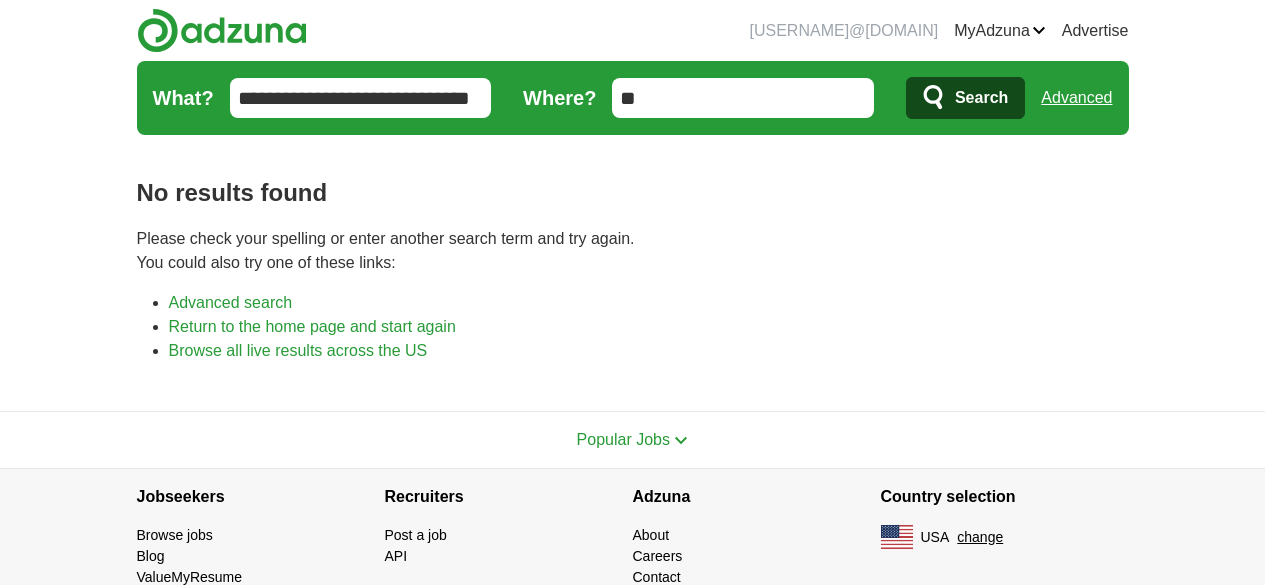 scroll, scrollTop: 0, scrollLeft: 0, axis: both 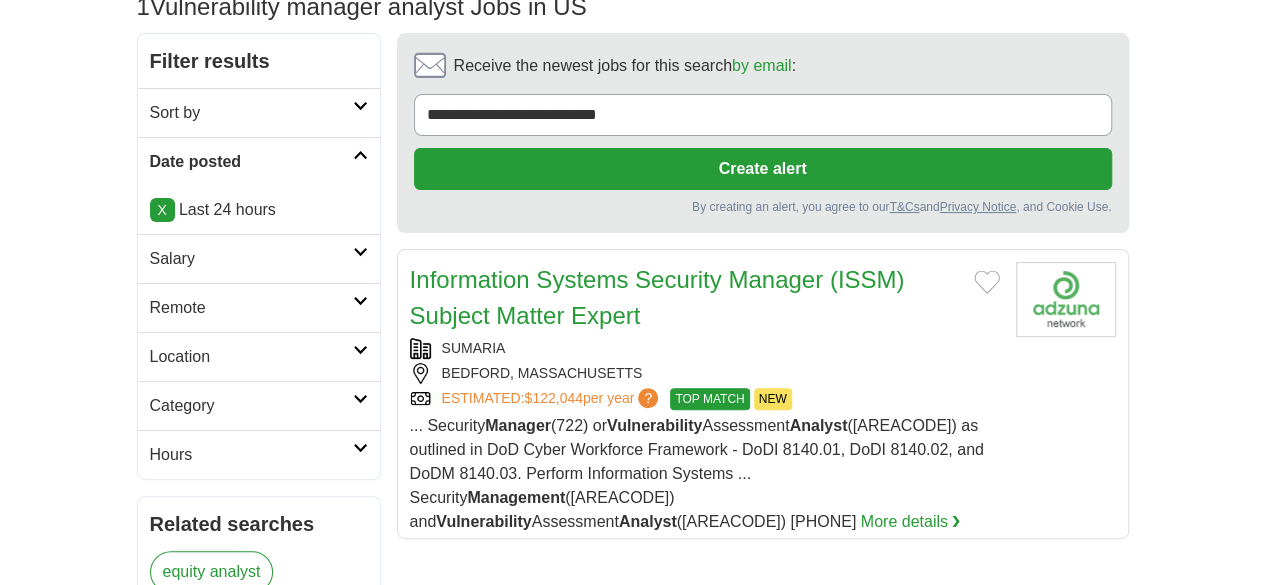 click on "Remote" at bounding box center [259, 307] 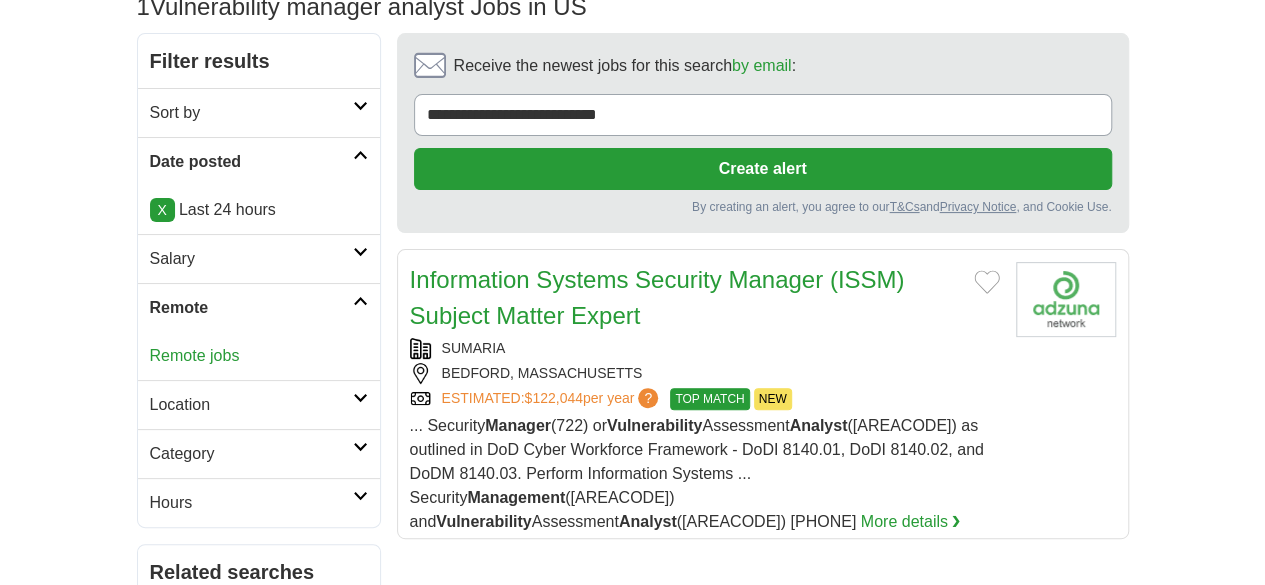 click on "X" at bounding box center (162, 210) 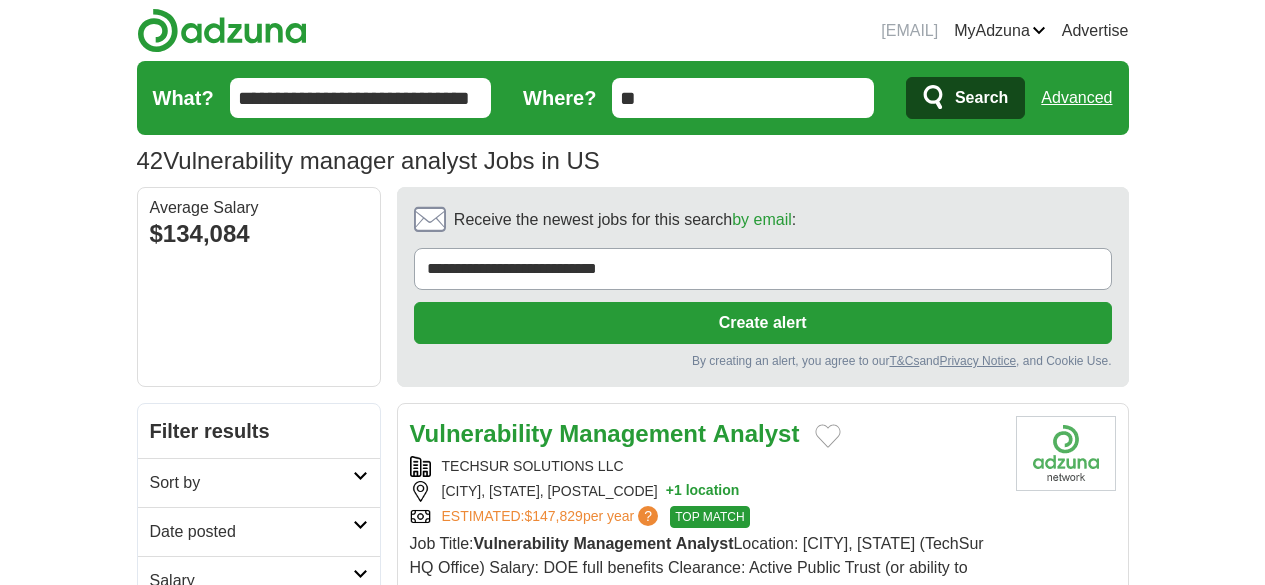 scroll, scrollTop: 0, scrollLeft: 0, axis: both 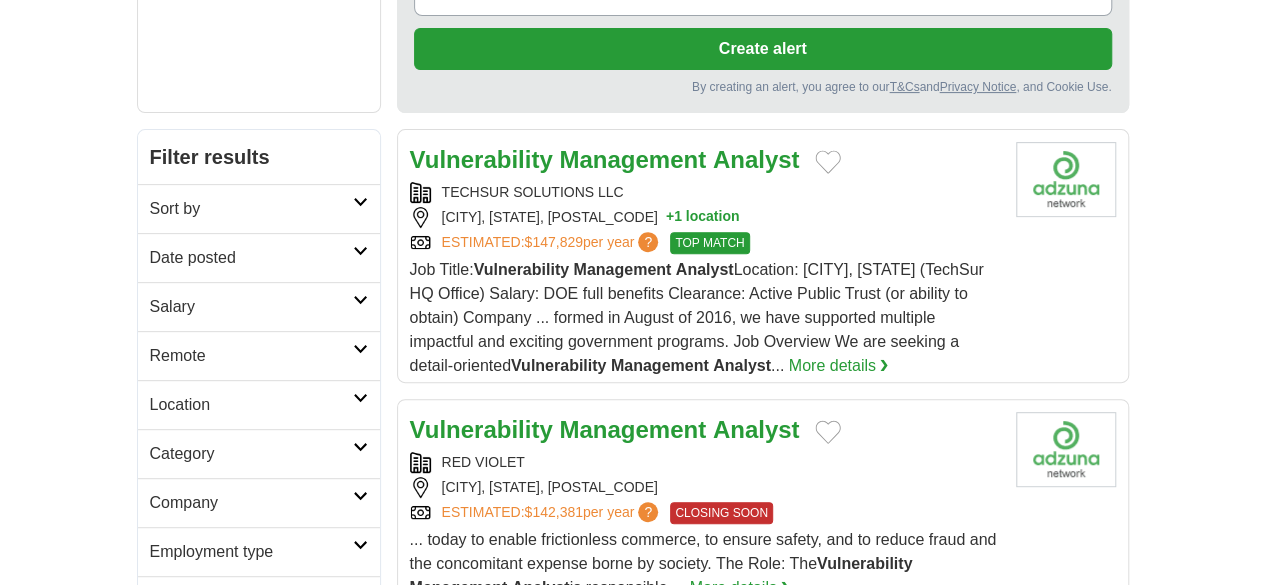 click at bounding box center (360, 349) 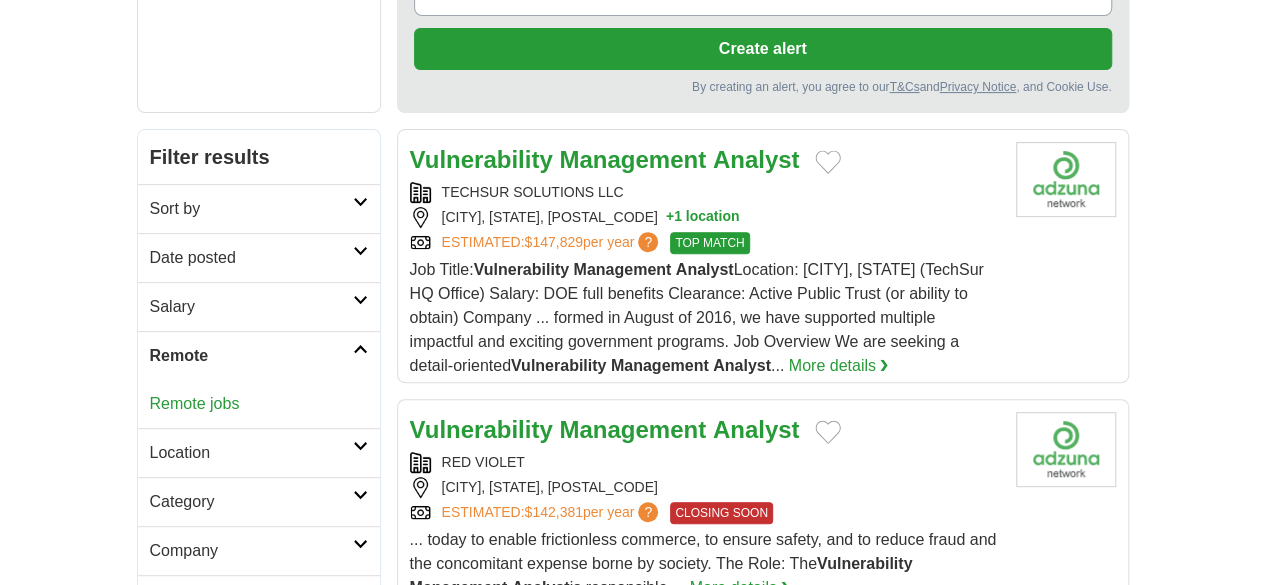 click on "Remote jobs" at bounding box center (195, 403) 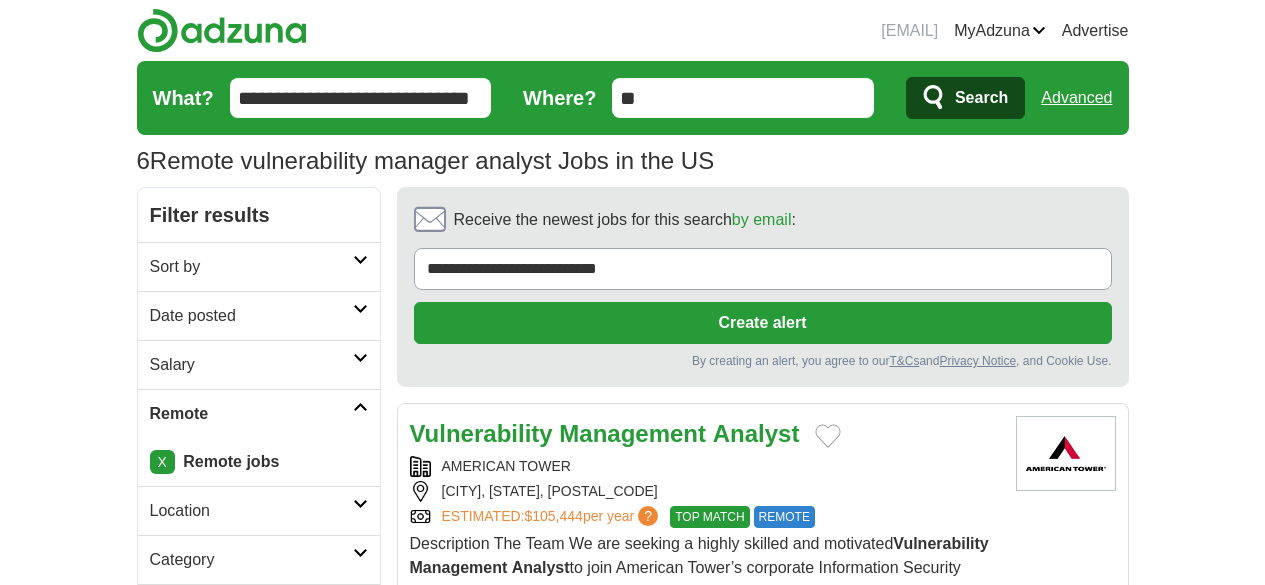 scroll, scrollTop: 0, scrollLeft: 0, axis: both 